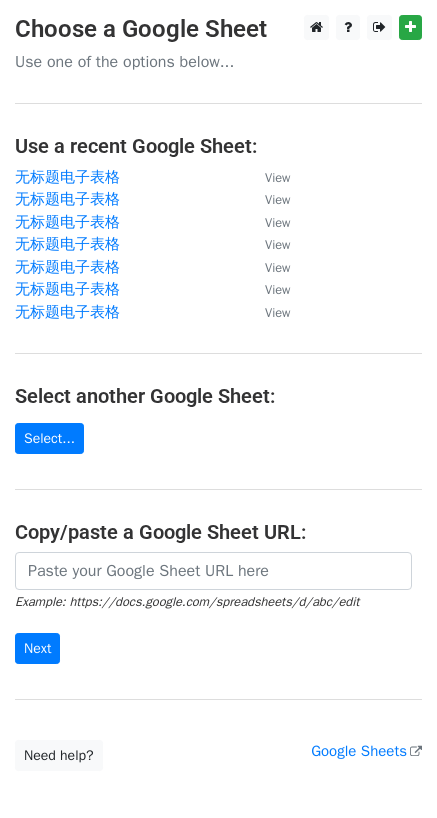 scroll, scrollTop: 0, scrollLeft: 0, axis: both 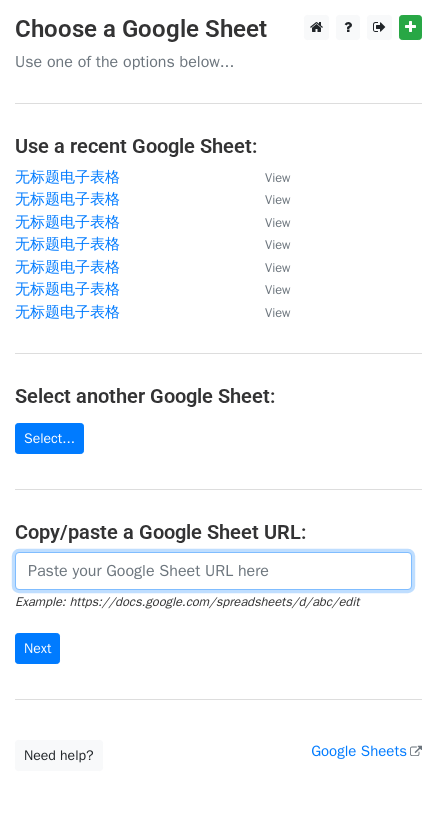 click at bounding box center [213, 571] 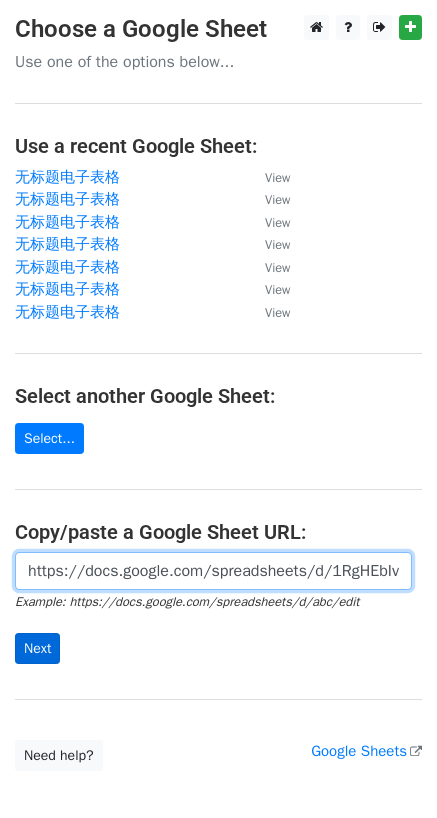 scroll, scrollTop: 0, scrollLeft: 533, axis: horizontal 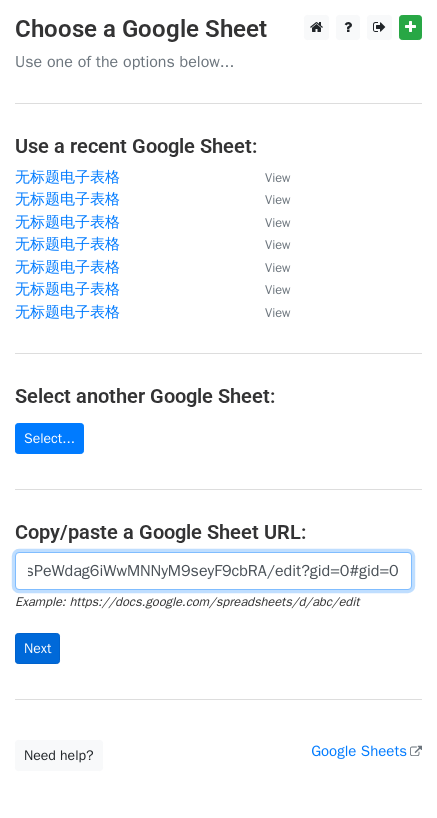 type on "https://docs.google.com/spreadsheets/d/1RgHEbIvNnLwJ356cLsPeWdag6iWwMNNyM9seyF9cbRA/edit?gid=0#gid=0" 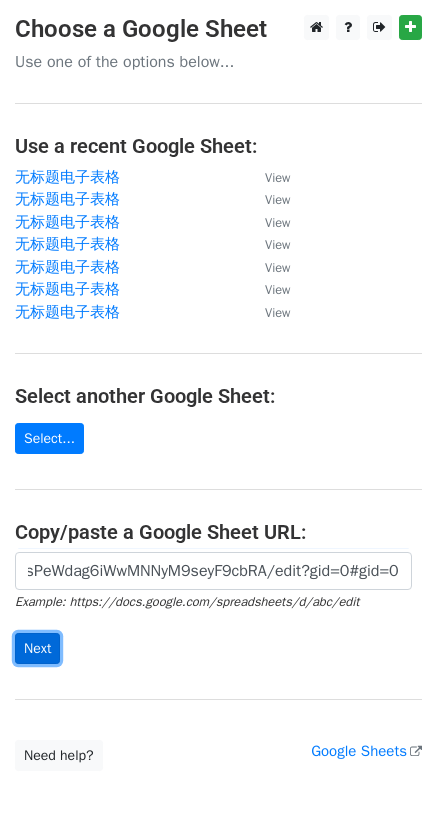 scroll, scrollTop: 0, scrollLeft: 0, axis: both 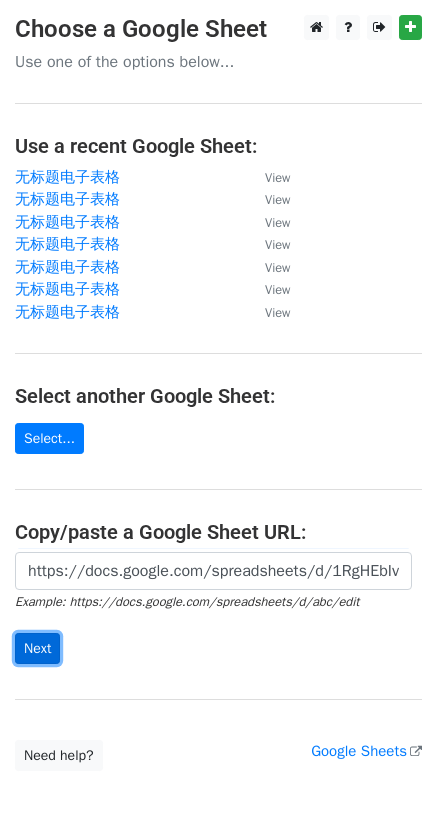 click on "Next" at bounding box center [37, 648] 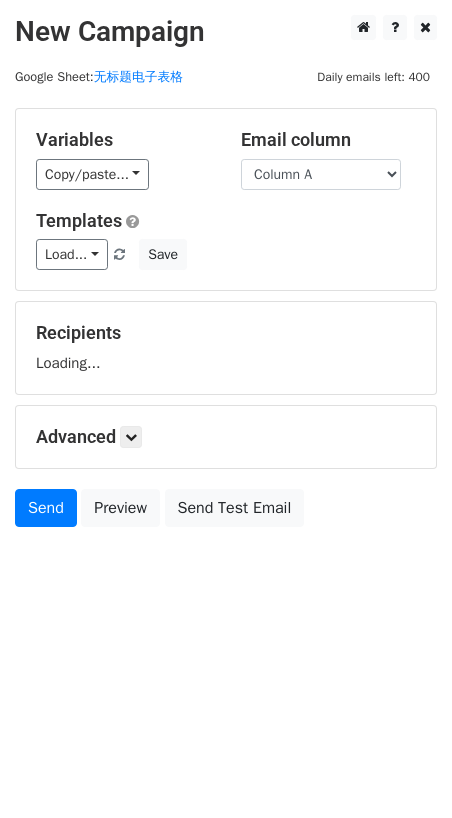 scroll, scrollTop: 0, scrollLeft: 0, axis: both 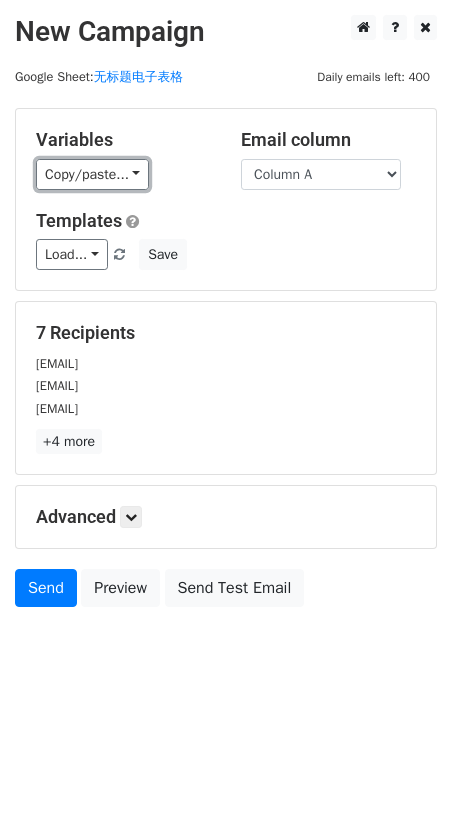 drag, startPoint x: 118, startPoint y: 176, endPoint x: 113, endPoint y: 219, distance: 43.289722 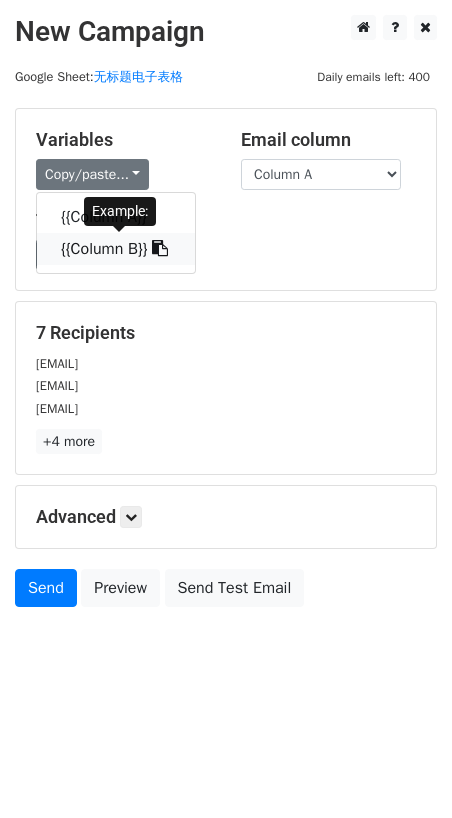 click on "{{Column B}}" at bounding box center (116, 249) 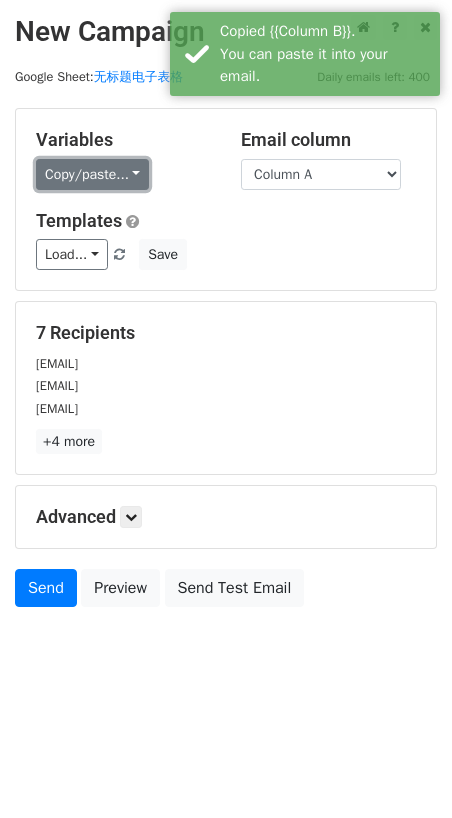 click on "Copy/paste..." at bounding box center (92, 174) 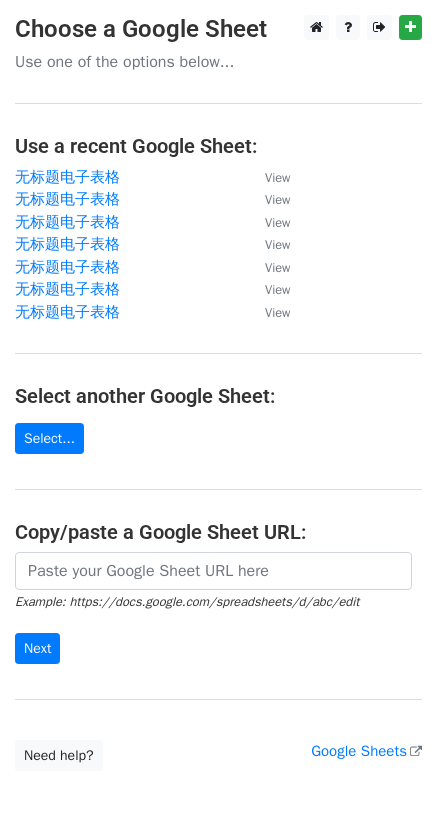 scroll, scrollTop: 0, scrollLeft: 0, axis: both 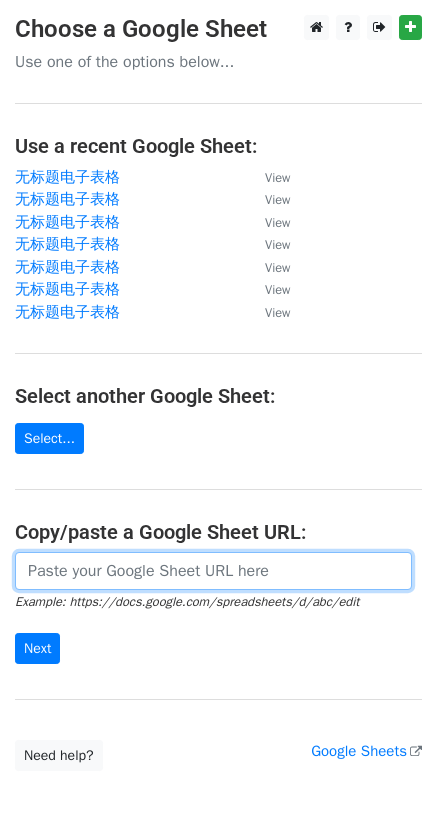 drag, startPoint x: 110, startPoint y: 574, endPoint x: 84, endPoint y: 591, distance: 31.06445 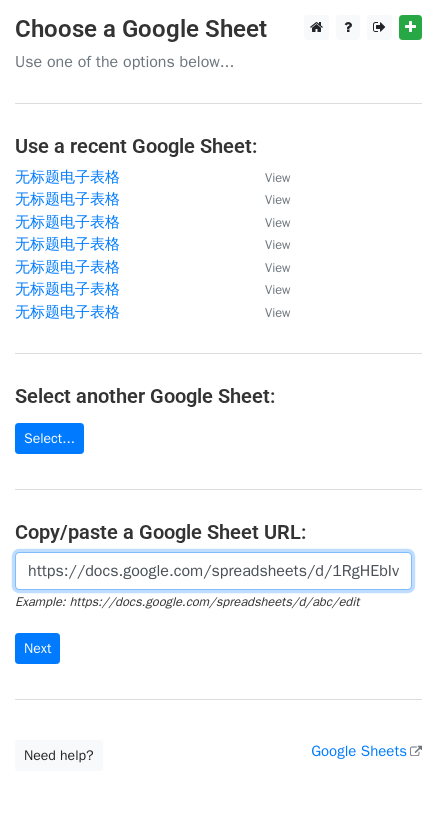 scroll, scrollTop: 0, scrollLeft: 533, axis: horizontal 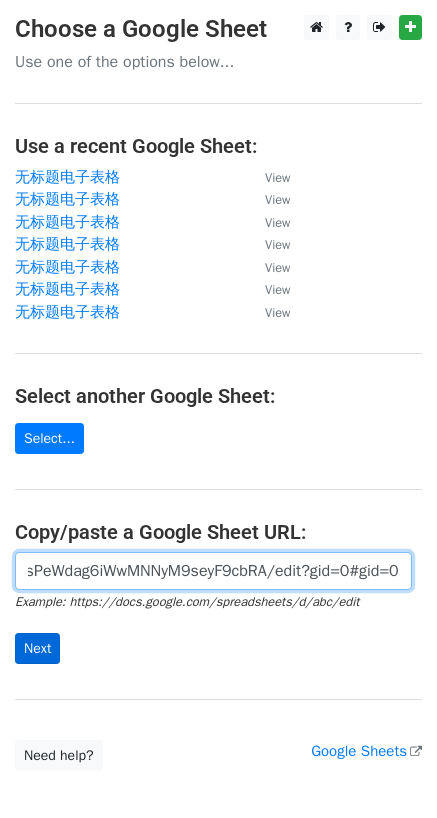 type on "https://docs.google.com/spreadsheets/d/1RgHEbIvNnLwJ356cLsPeWdag6iWwMNNyM9seyF9cbRA/edit?gid=0#gid=0" 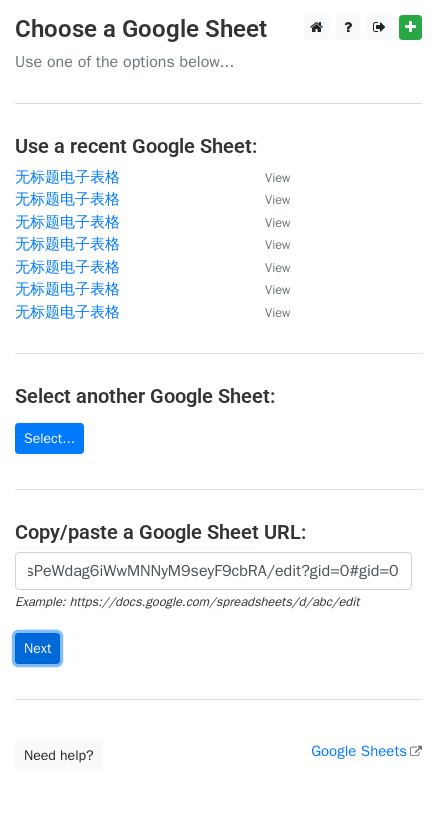 click on "Next" at bounding box center [37, 648] 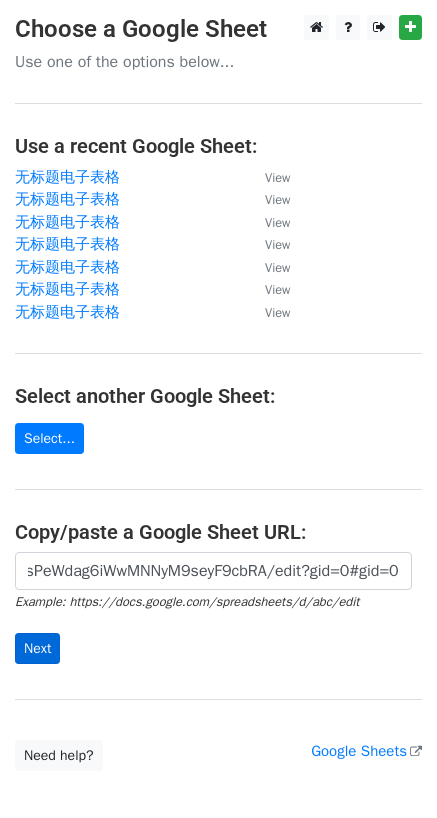 scroll, scrollTop: 0, scrollLeft: 0, axis: both 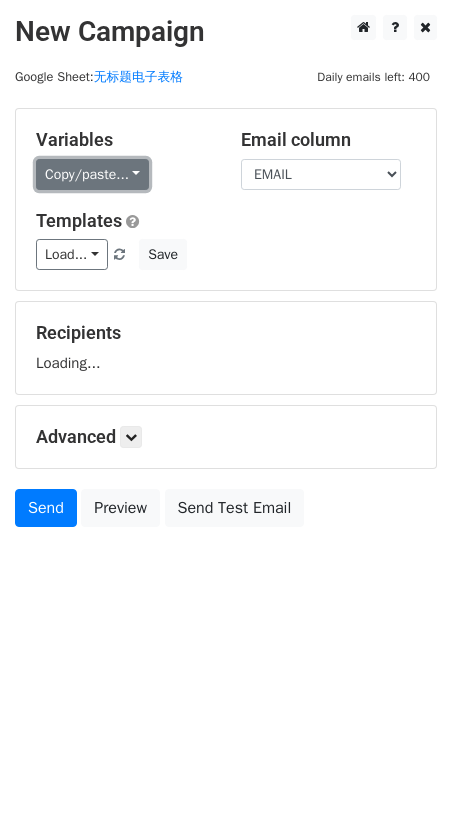 click on "Copy/paste..." at bounding box center [92, 174] 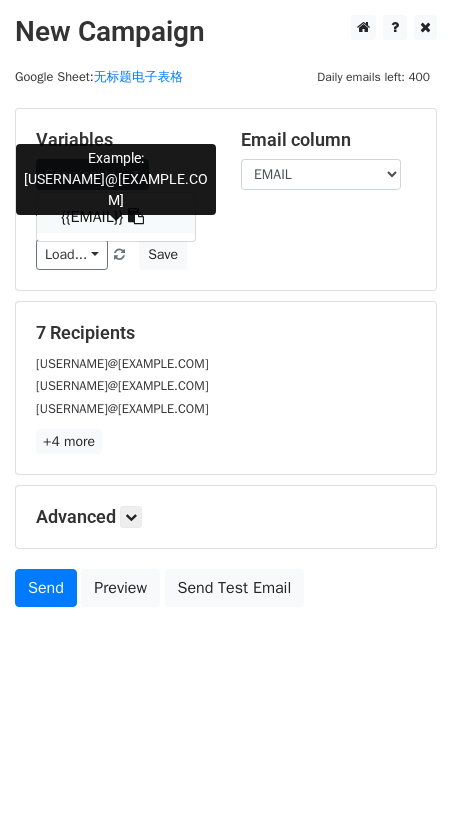 click on "{{EMAIL}}" at bounding box center (116, 217) 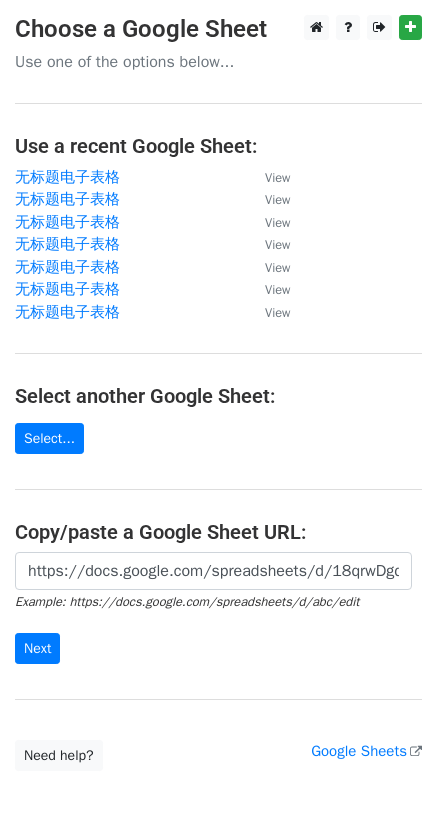 scroll, scrollTop: 0, scrollLeft: 0, axis: both 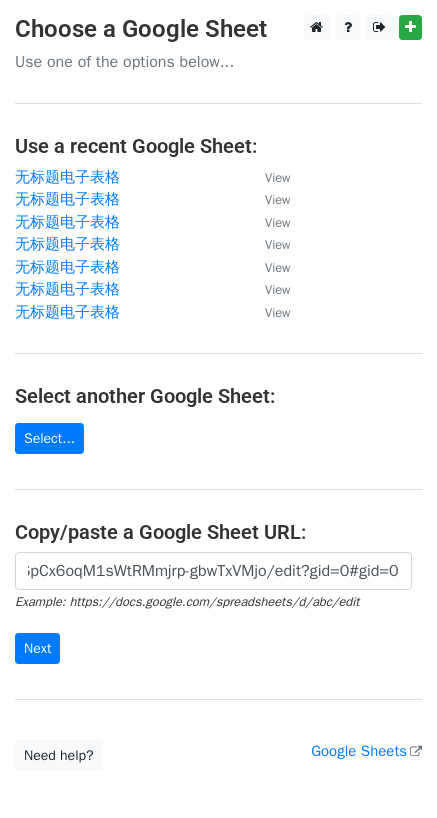 type on "https://docs.google.com/spreadsheets/d/18qrwDgqp-8f13_jSpCx6oqM1sWtRMmjrp-gbwTxVMjo/edit?gid=0#gid=0" 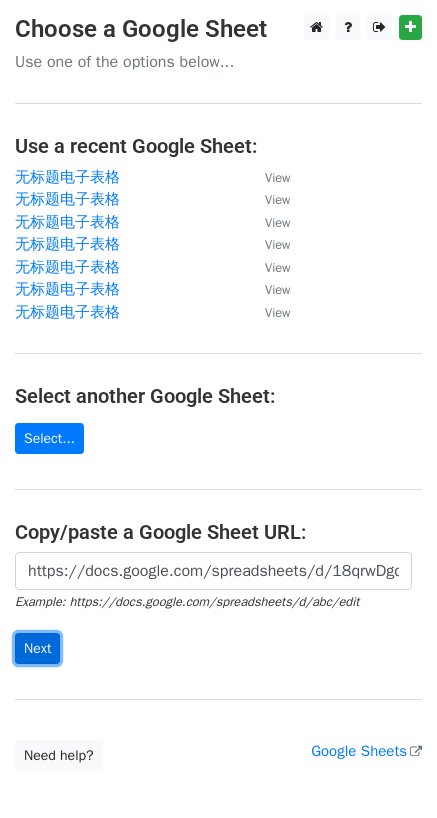 click on "Next" at bounding box center (37, 648) 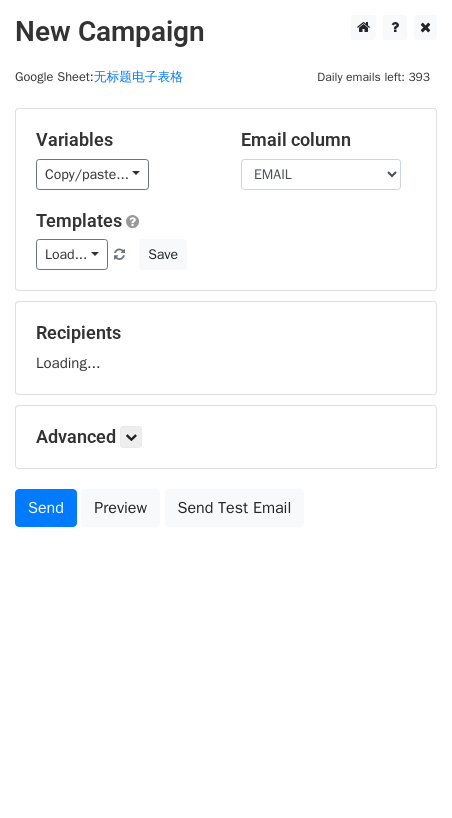 scroll, scrollTop: 0, scrollLeft: 0, axis: both 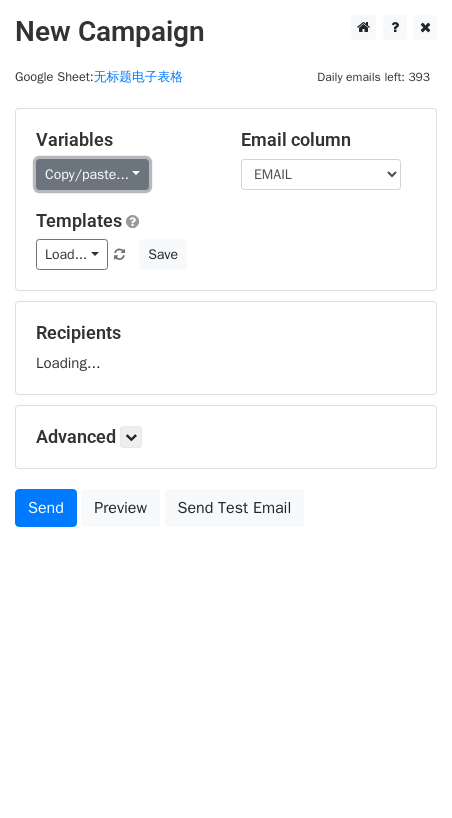 click on "Copy/paste..." at bounding box center [92, 174] 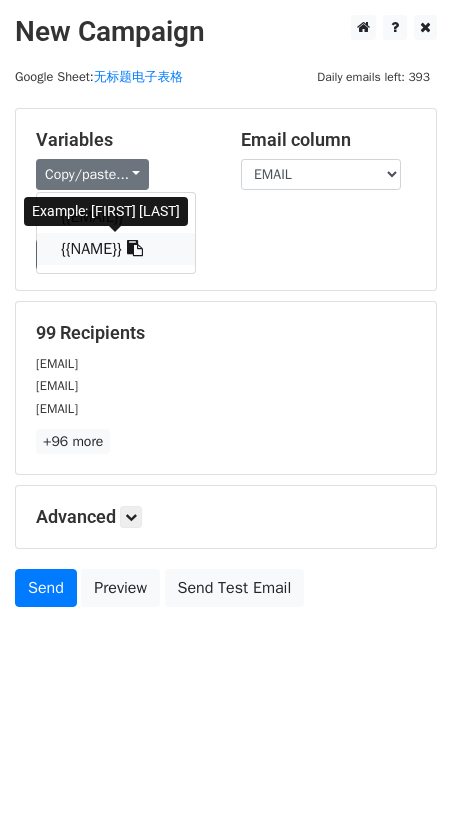 click at bounding box center (135, 248) 